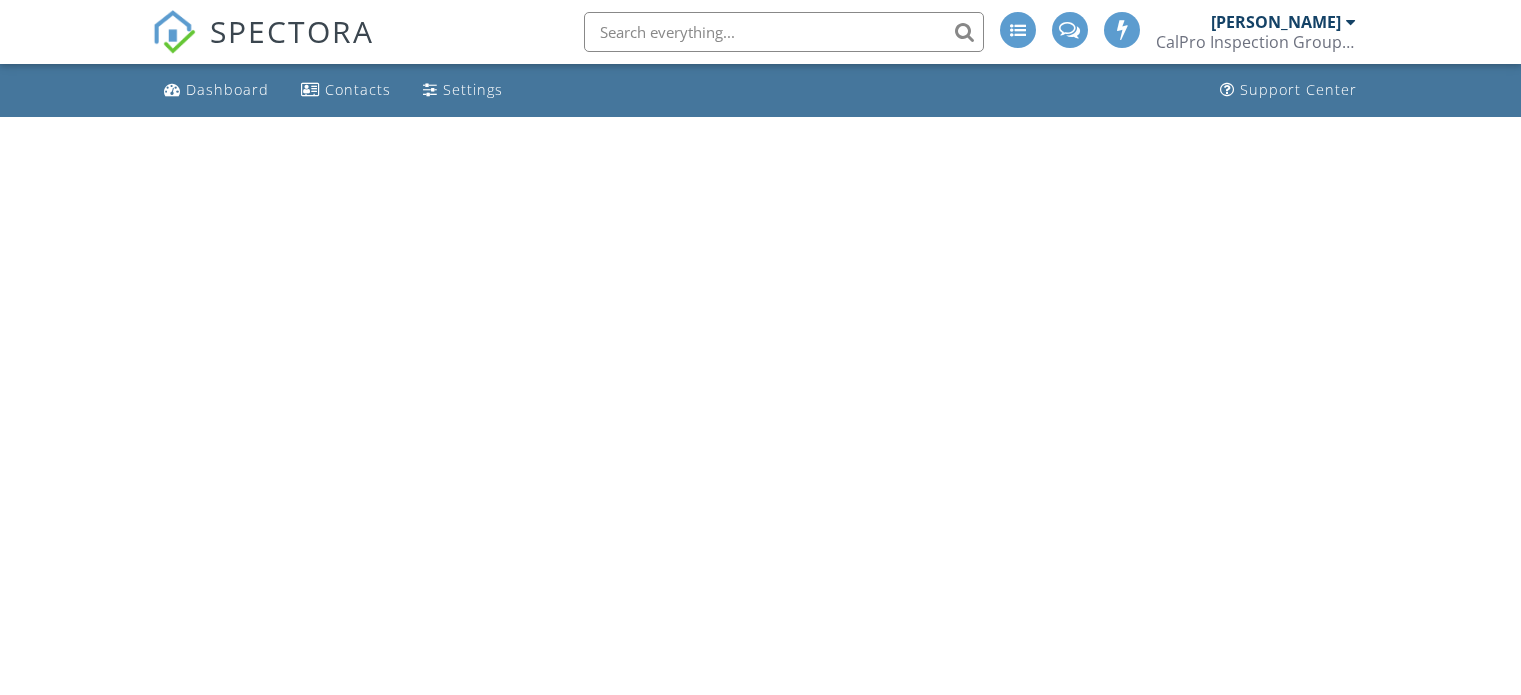 scroll, scrollTop: 0, scrollLeft: 0, axis: both 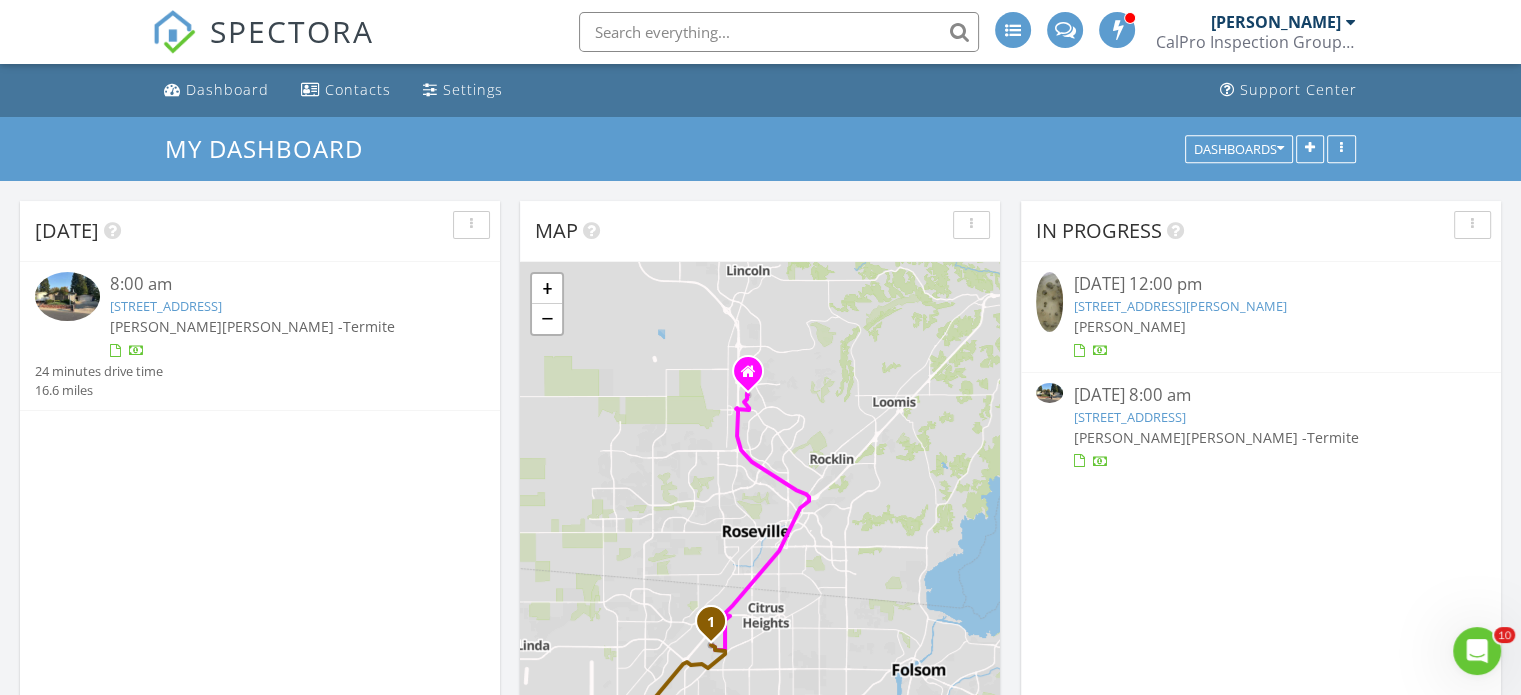 click at bounding box center (67, 296) 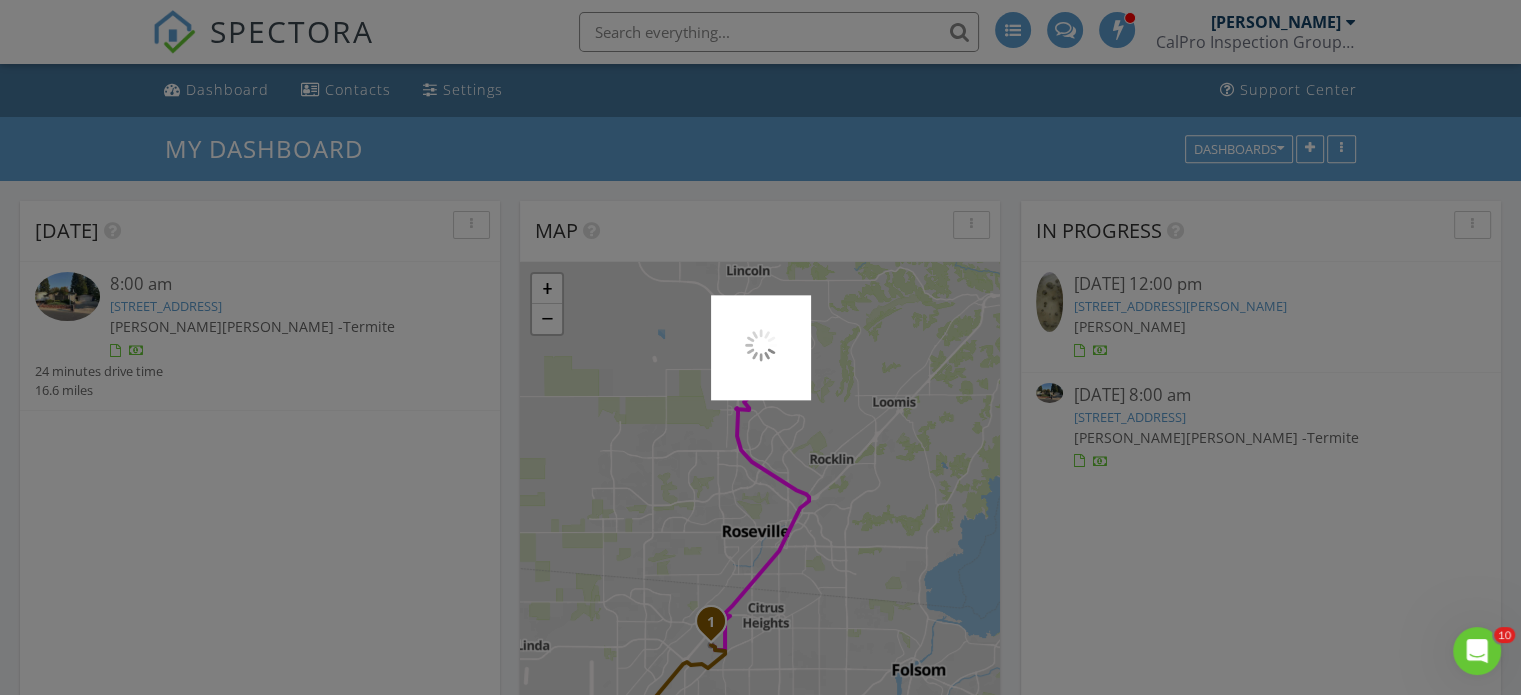 click at bounding box center [760, 347] 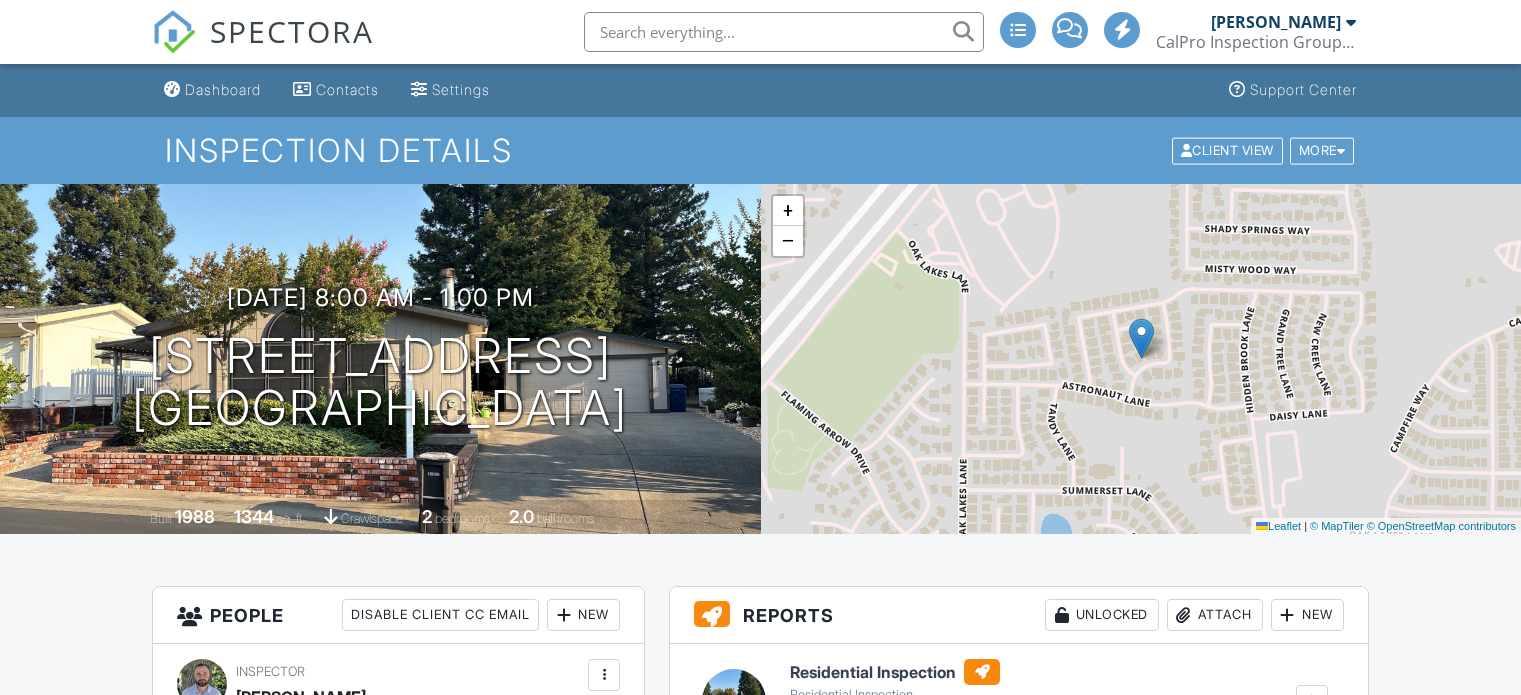 scroll, scrollTop: 0, scrollLeft: 0, axis: both 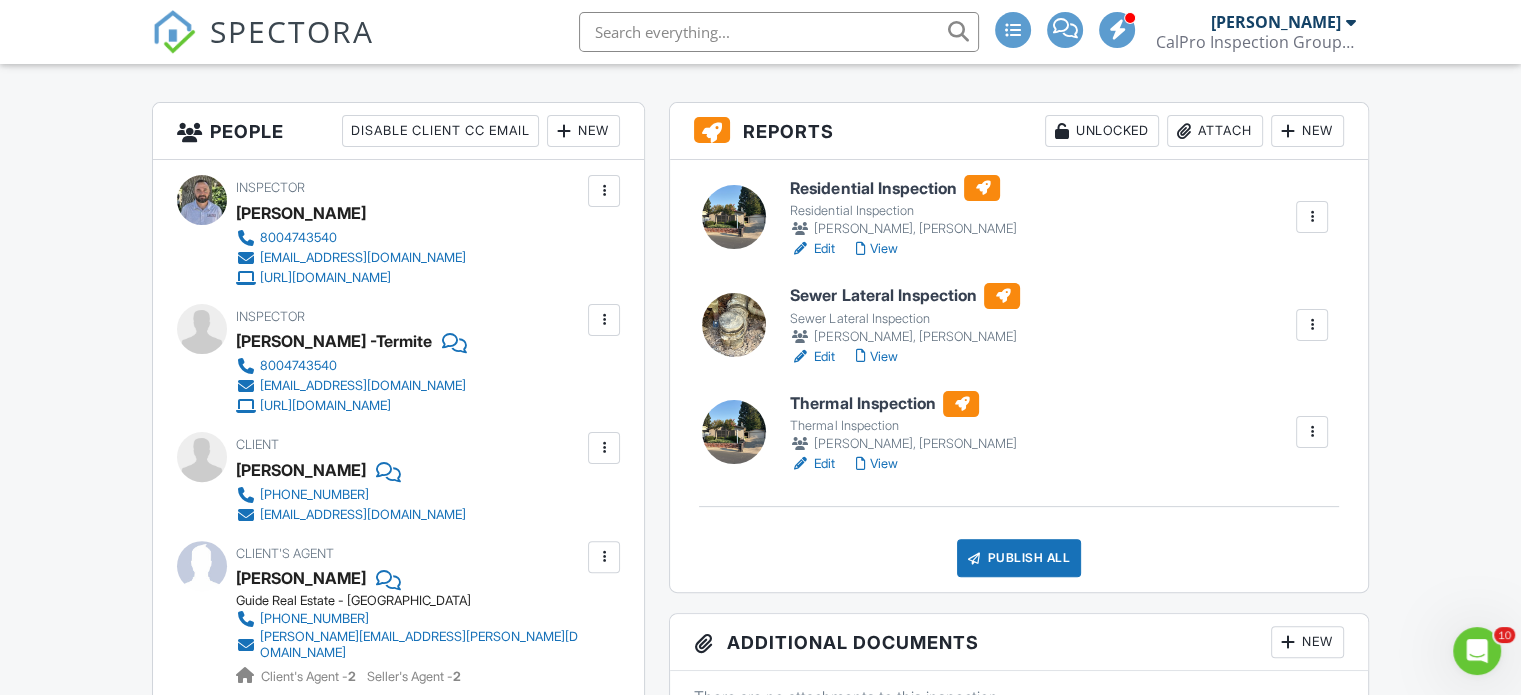 click on "Thermal Inspection" at bounding box center [903, 404] 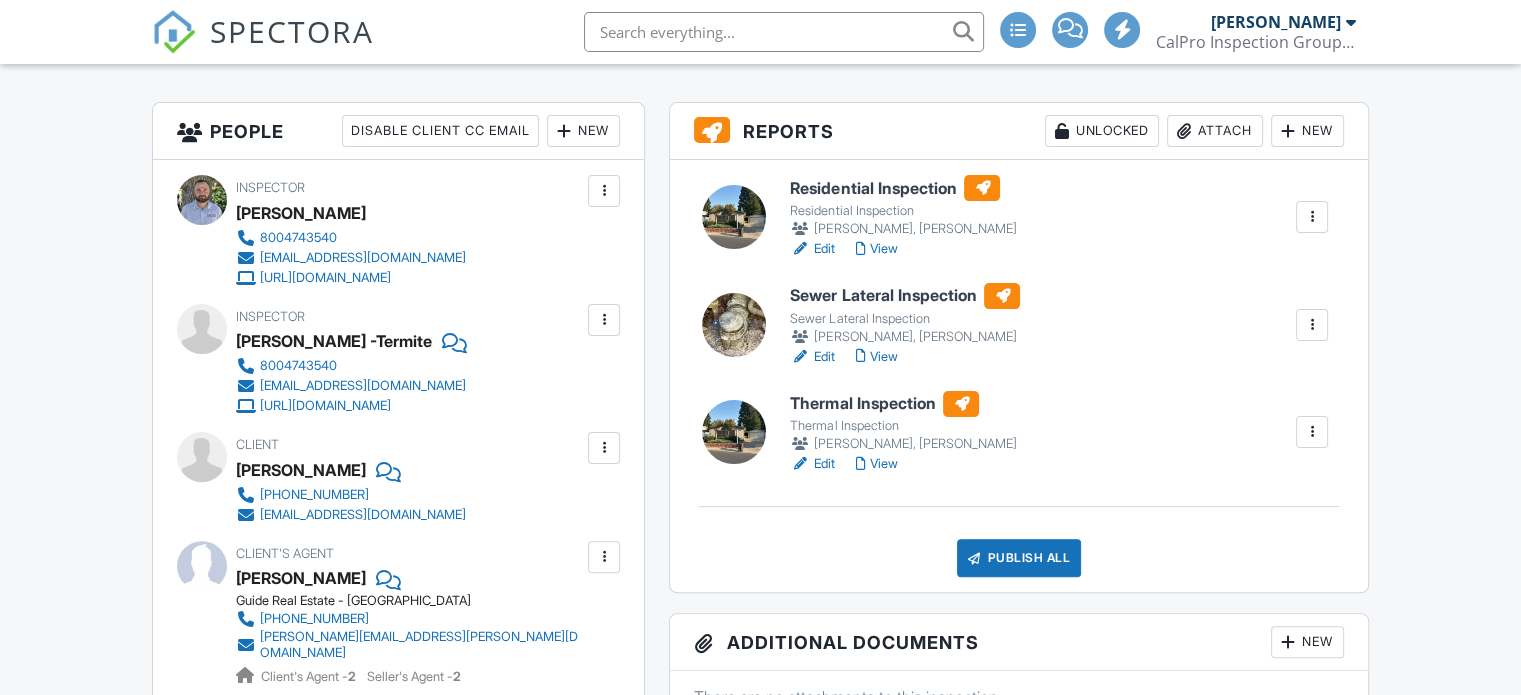 scroll, scrollTop: 484, scrollLeft: 0, axis: vertical 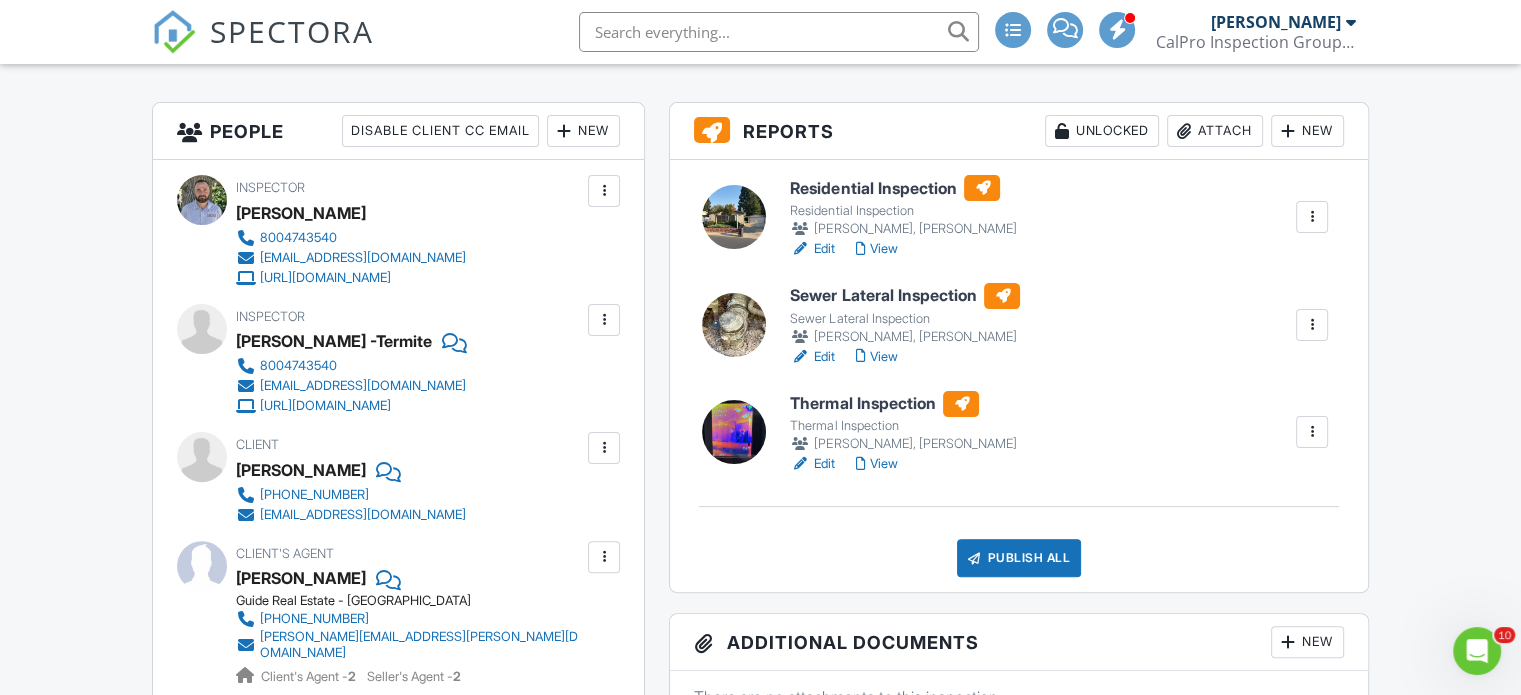 click on "Sewer Lateral Inspection" at bounding box center [905, 296] 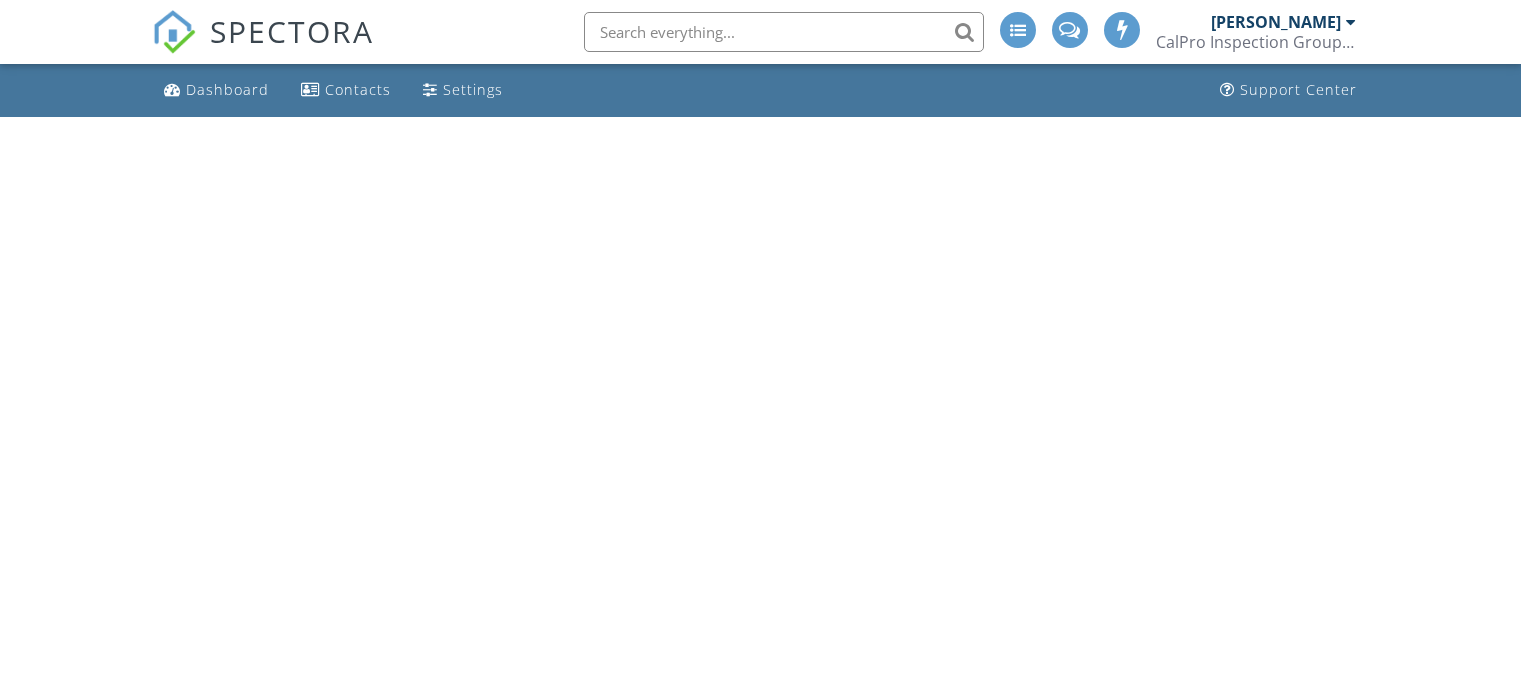 scroll, scrollTop: 0, scrollLeft: 0, axis: both 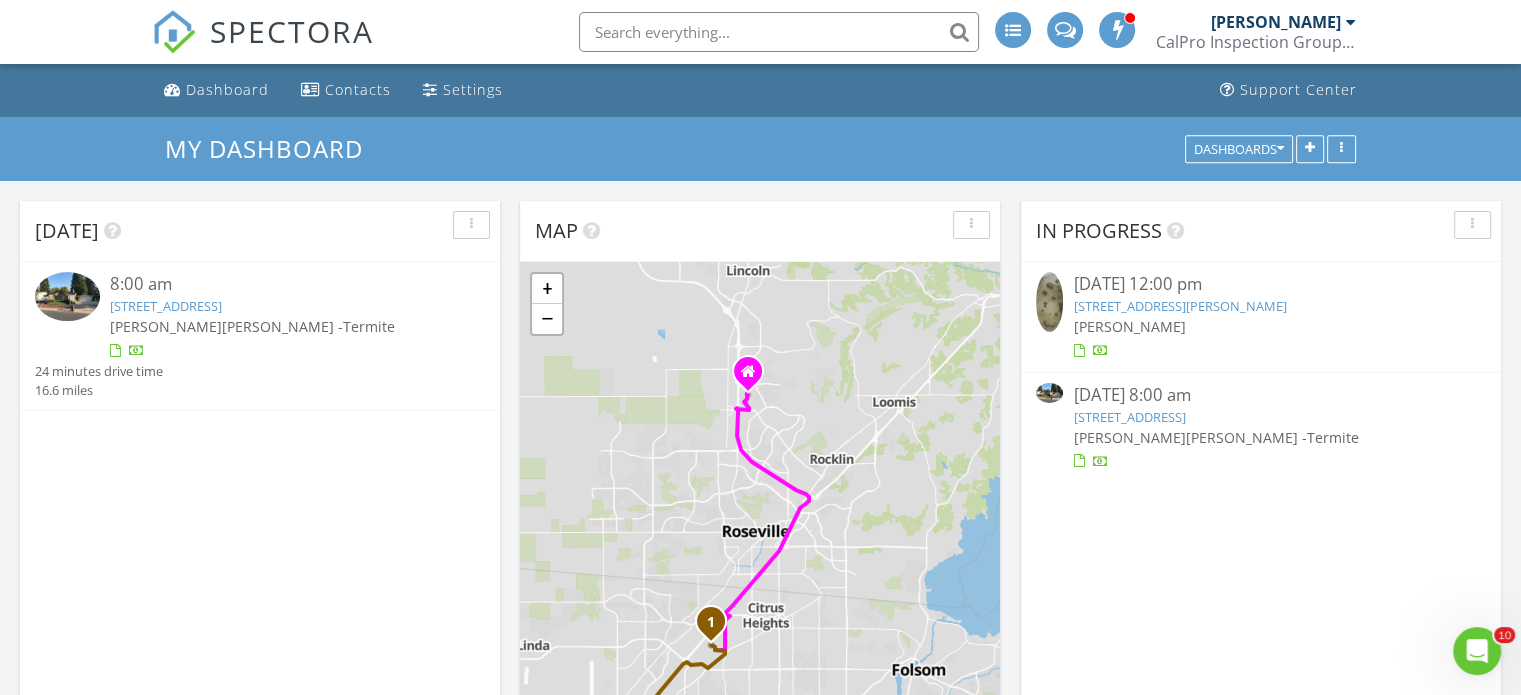 click on "[STREET_ADDRESS]" at bounding box center (166, 306) 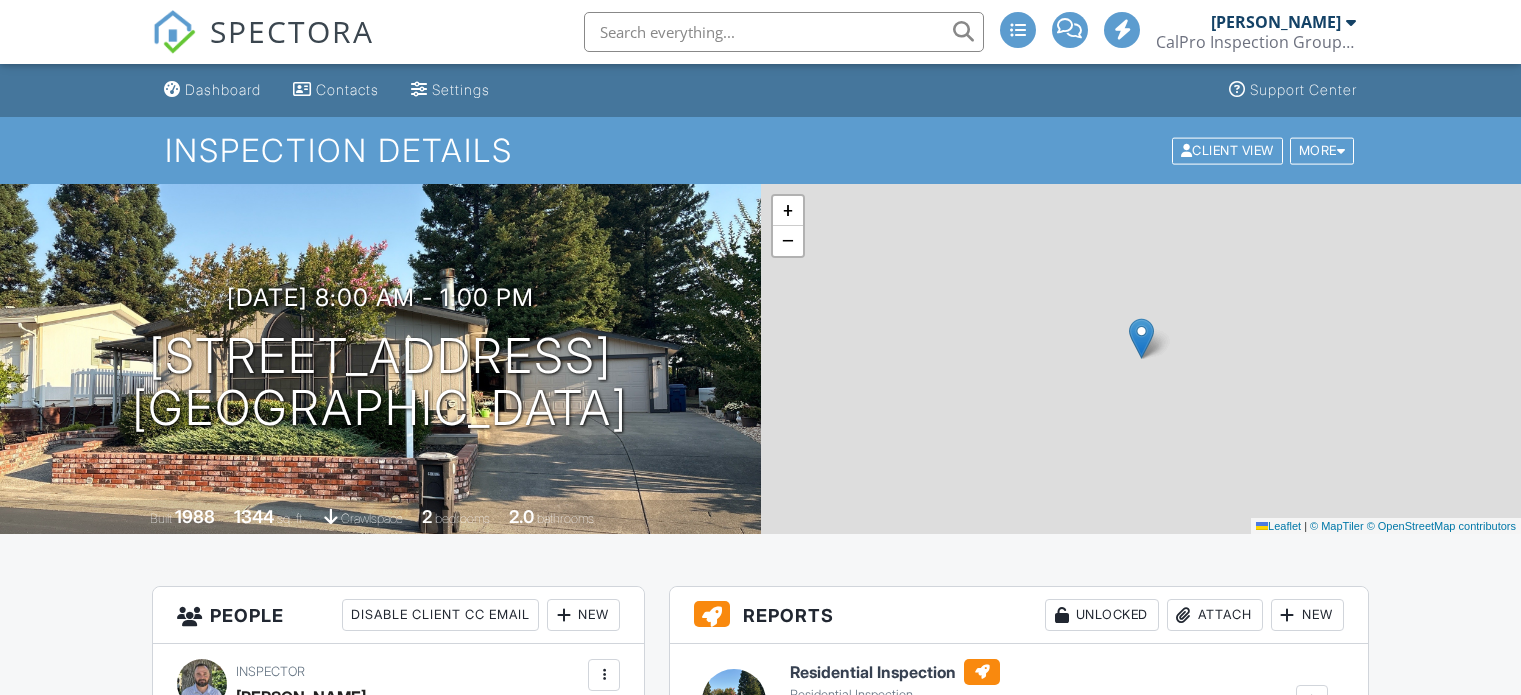 scroll, scrollTop: 0, scrollLeft: 0, axis: both 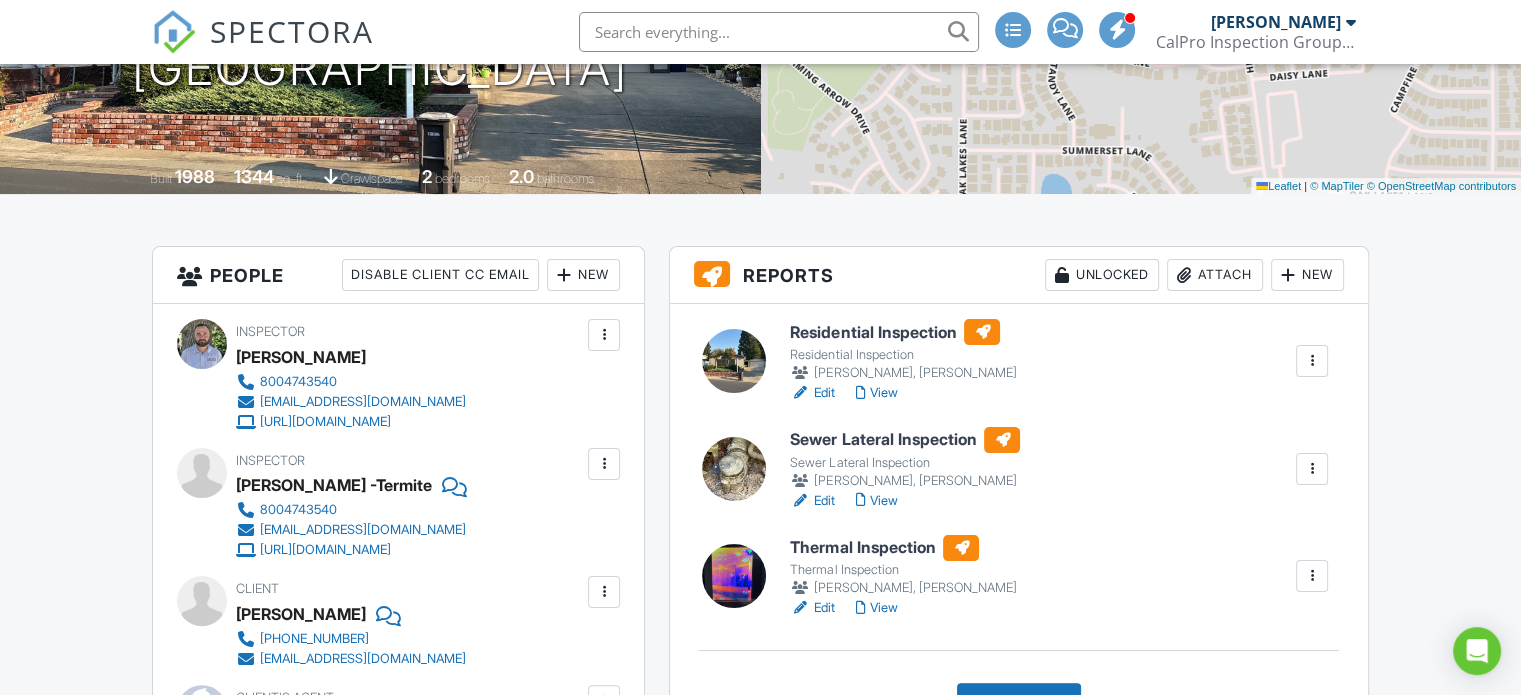 click on "SPECTORA
Chris McCay
CalPro Inspection Group Sac
Role:
Inspector
Dashboard
Inspections
Calendar
Conversations
Tasks
Reporting
Equipment
Settings
What's New
Sign Out
Dashboard
Contacts
Settings
Support Center
Inspection Details
Client View
More
Property Details
Reschedule
Share
Cancel
Delete
Print Order
Convert to V9
07/11/2025  8:00 am
- 1:00 pm
6913 Lake Tree Ln 6913
Citrus Heights, CA 95621
Built
1988
1344
sq. ft.
crawlspace
2
bedrooms
2.0
bathrooms
+ −  Leaflet   |   © MapTiler   © OpenStreetMap contributors" at bounding box center [760, 2732] 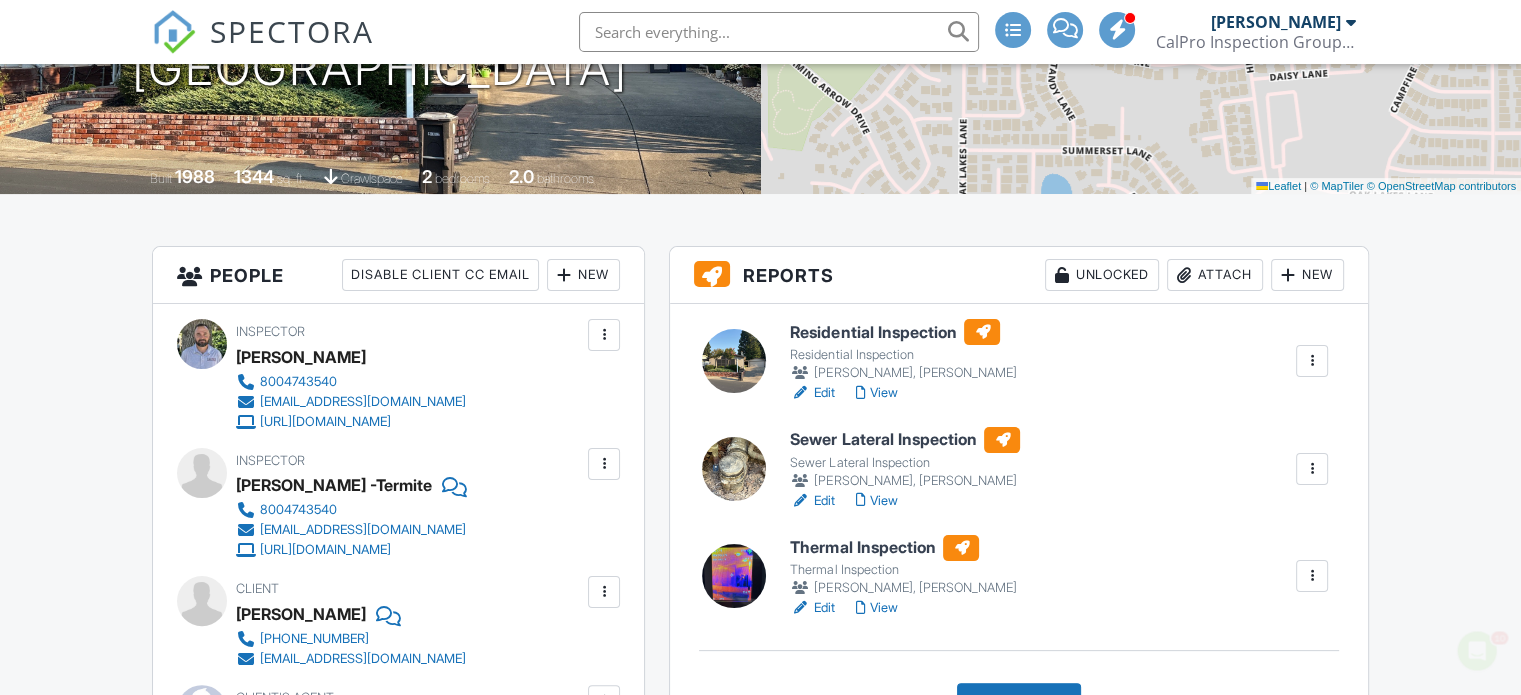 scroll, scrollTop: 0, scrollLeft: 0, axis: both 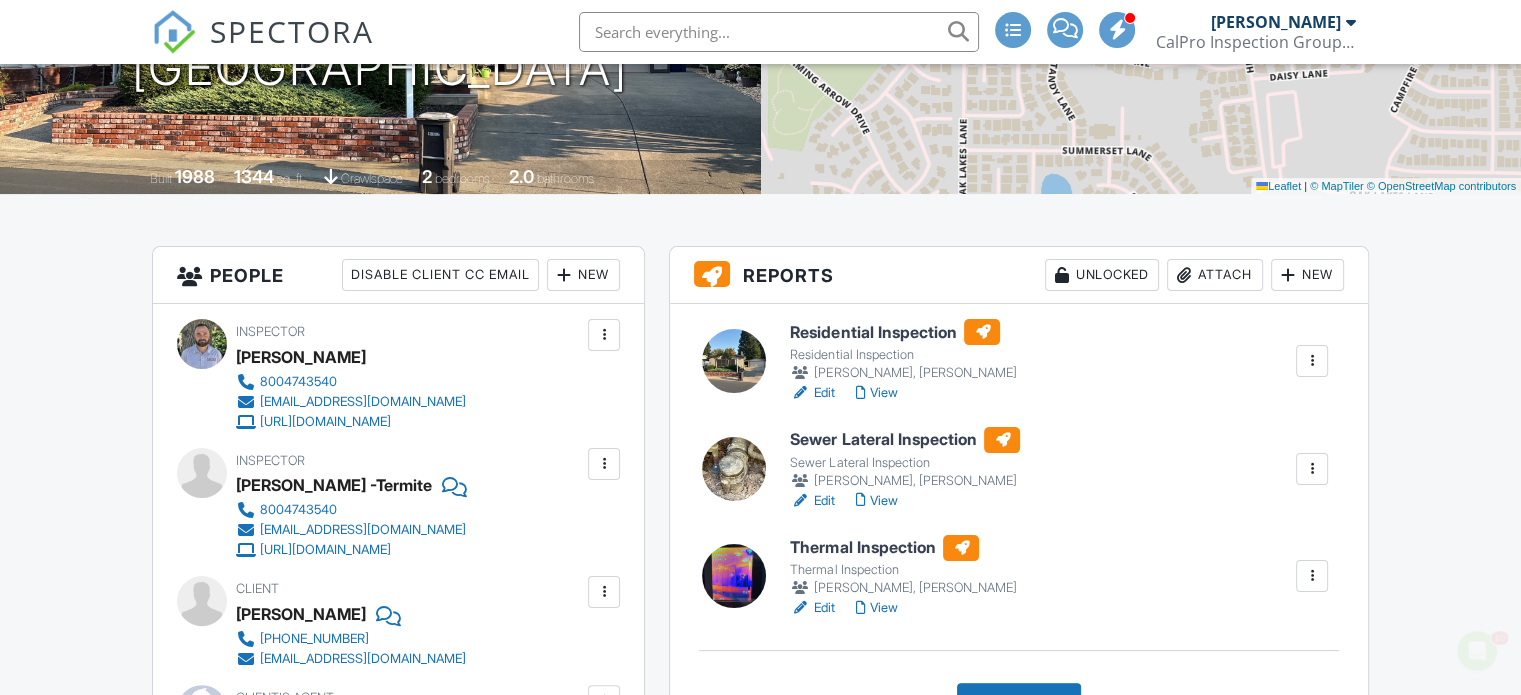 click on "View" at bounding box center (876, 608) 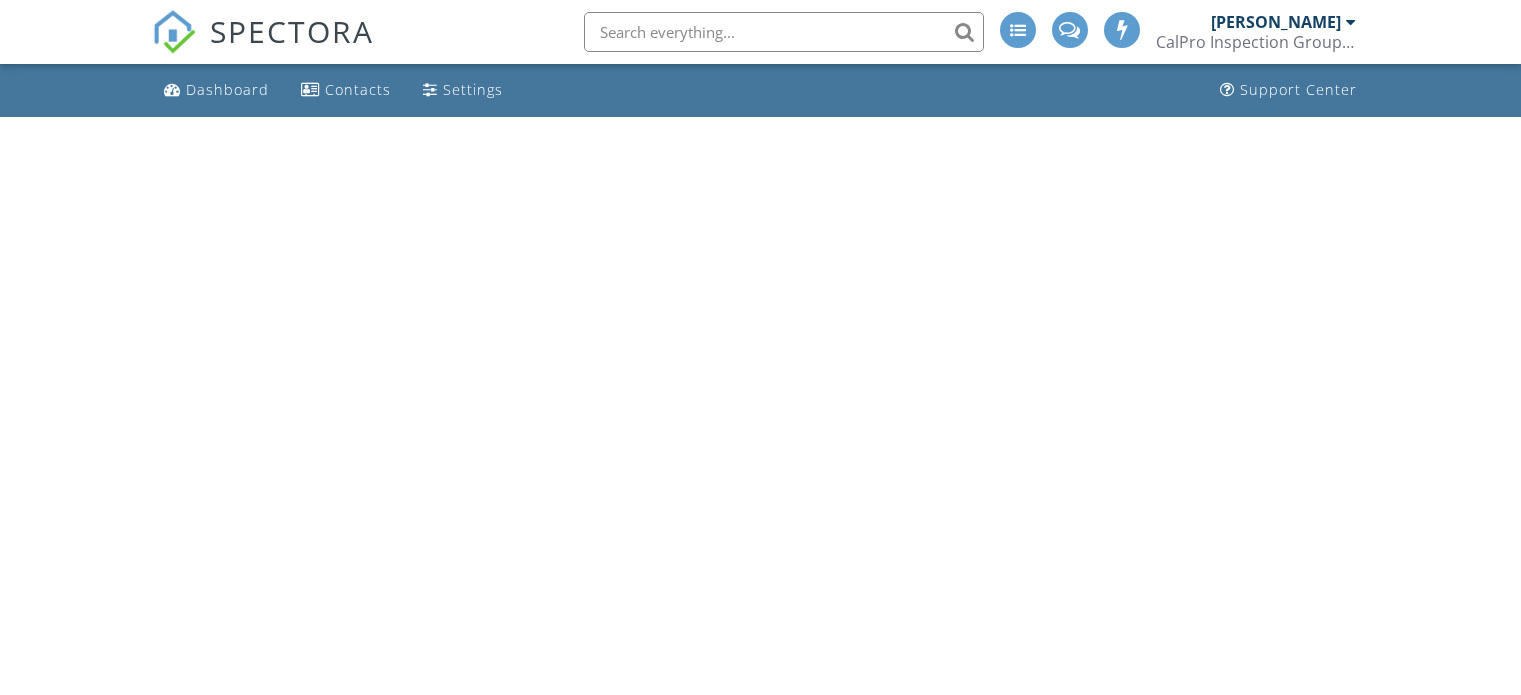 scroll, scrollTop: 0, scrollLeft: 0, axis: both 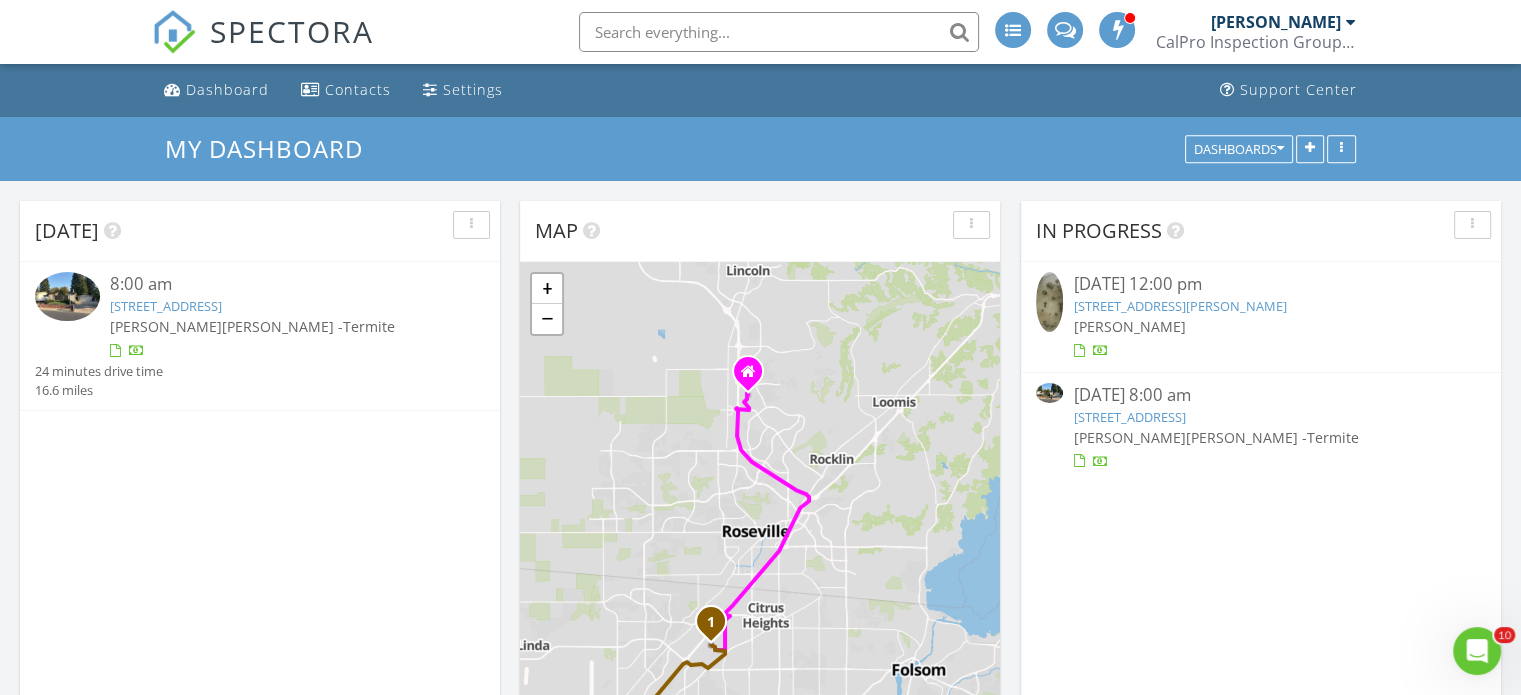 click on "8:00 am" at bounding box center [279, 284] 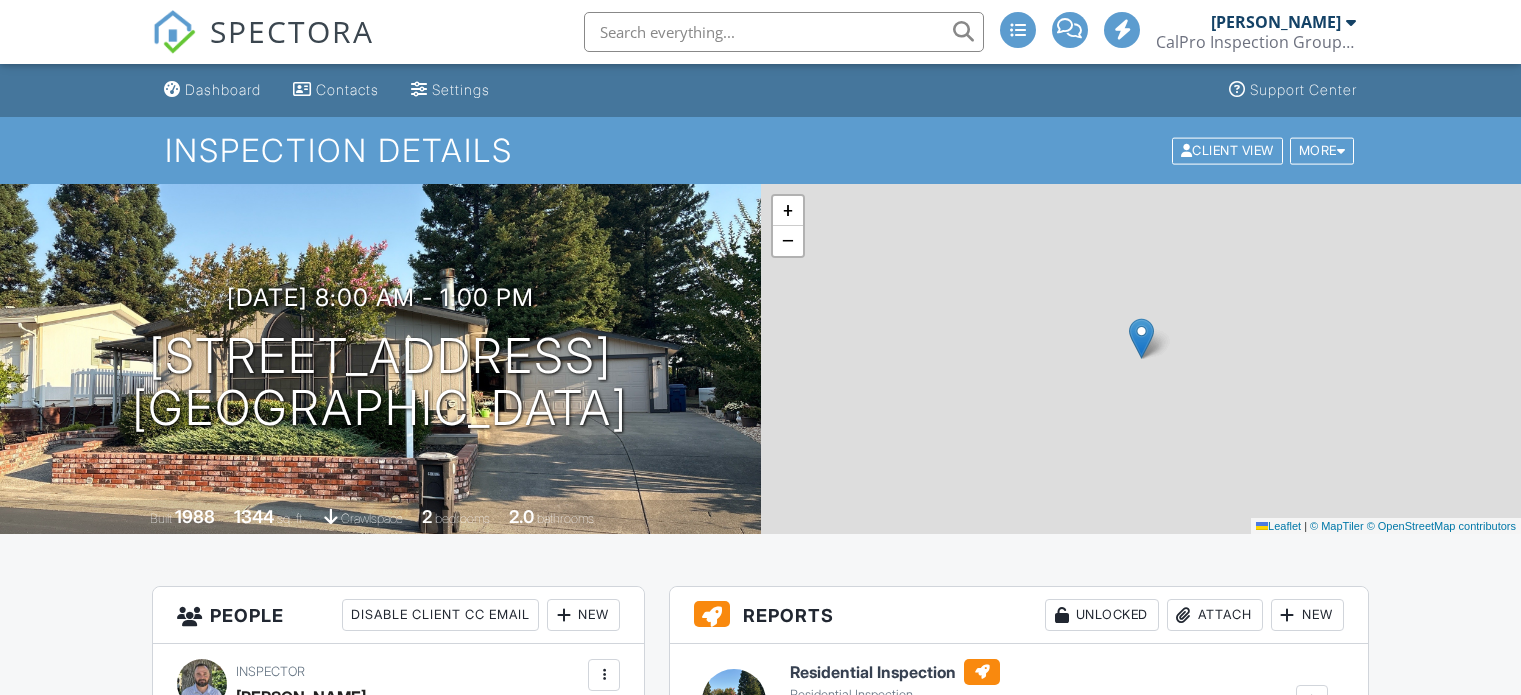 scroll, scrollTop: 0, scrollLeft: 0, axis: both 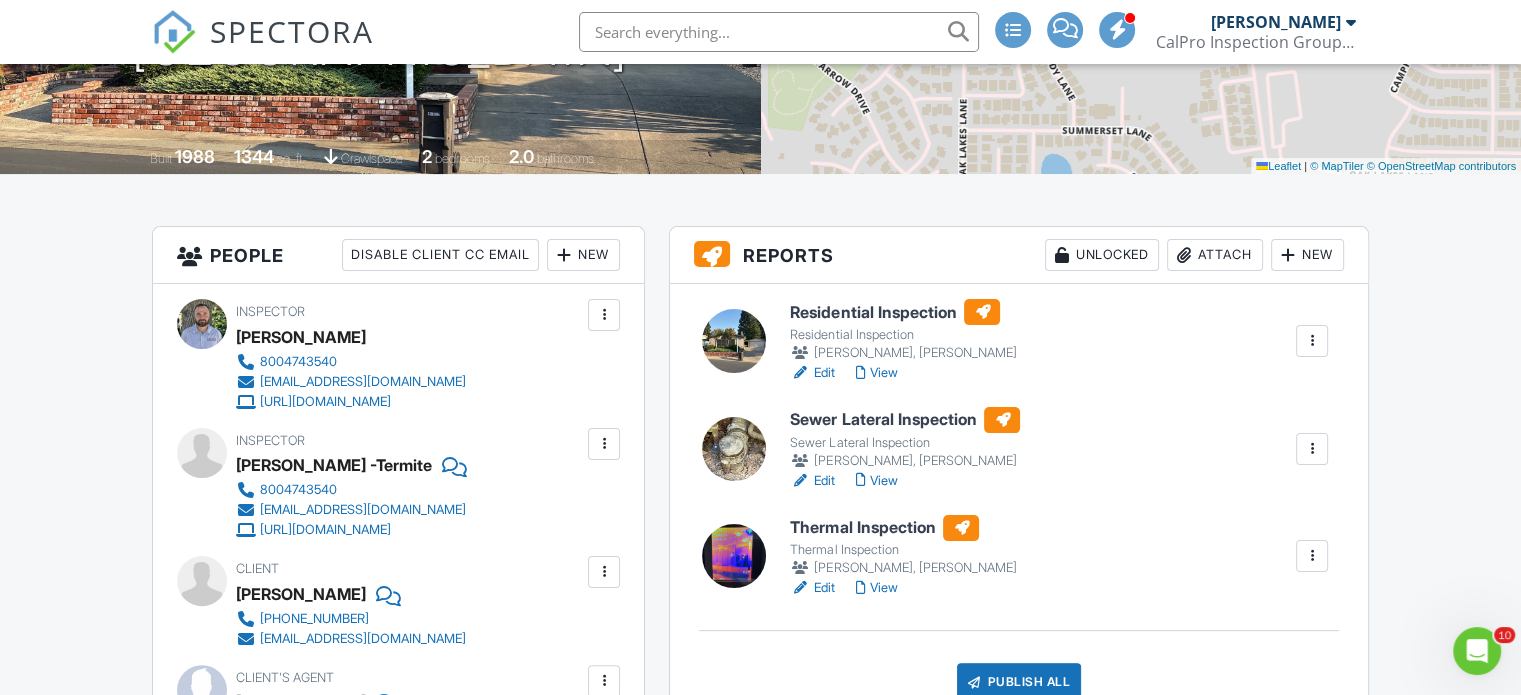 click on "View" at bounding box center [876, 373] 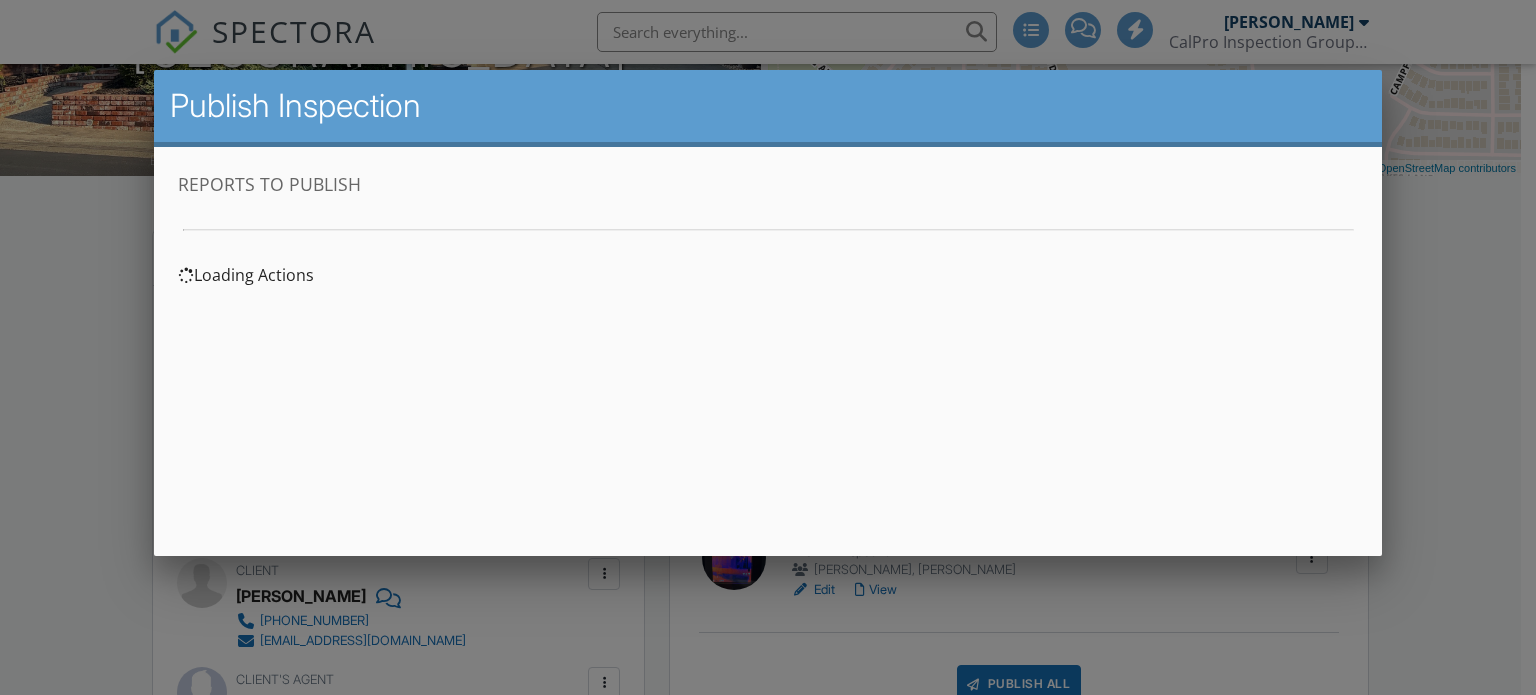 scroll, scrollTop: 0, scrollLeft: 0, axis: both 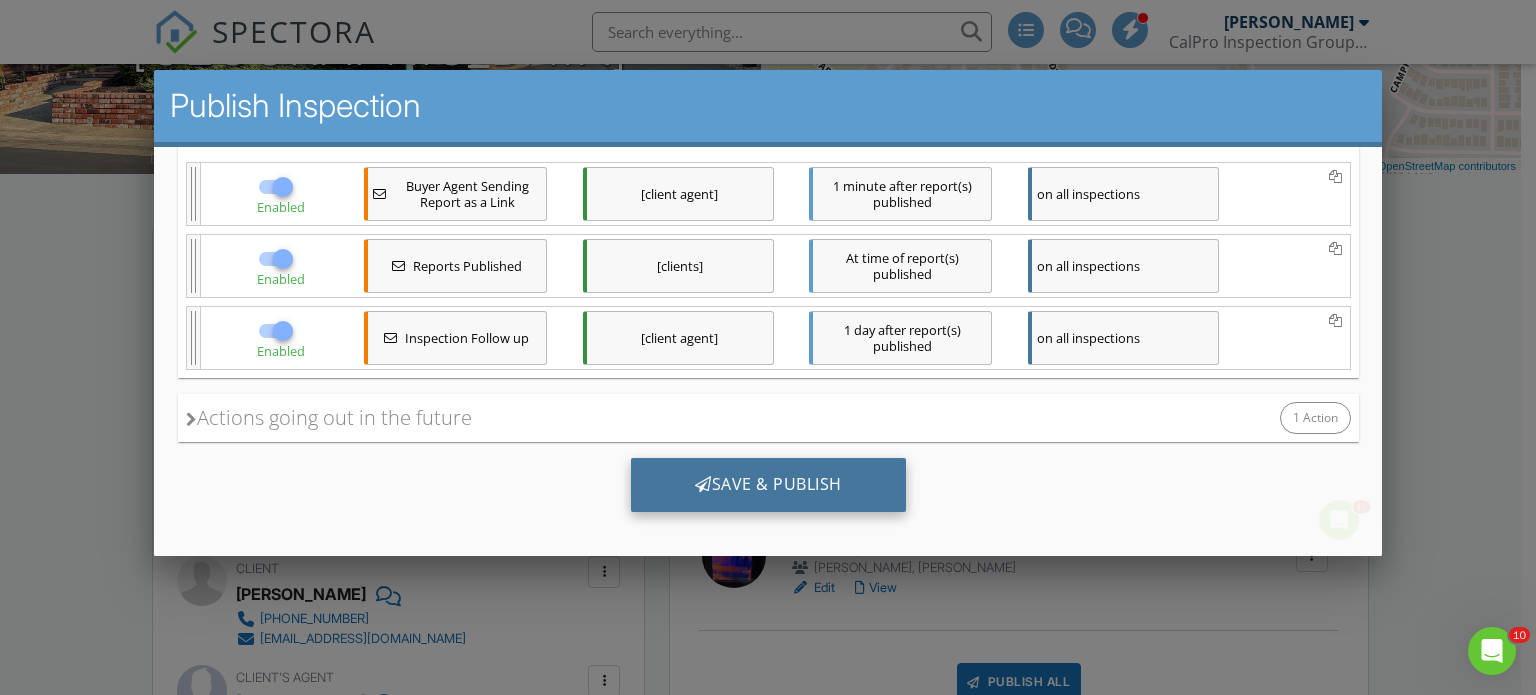 click on "Save & Publish" at bounding box center [767, 484] 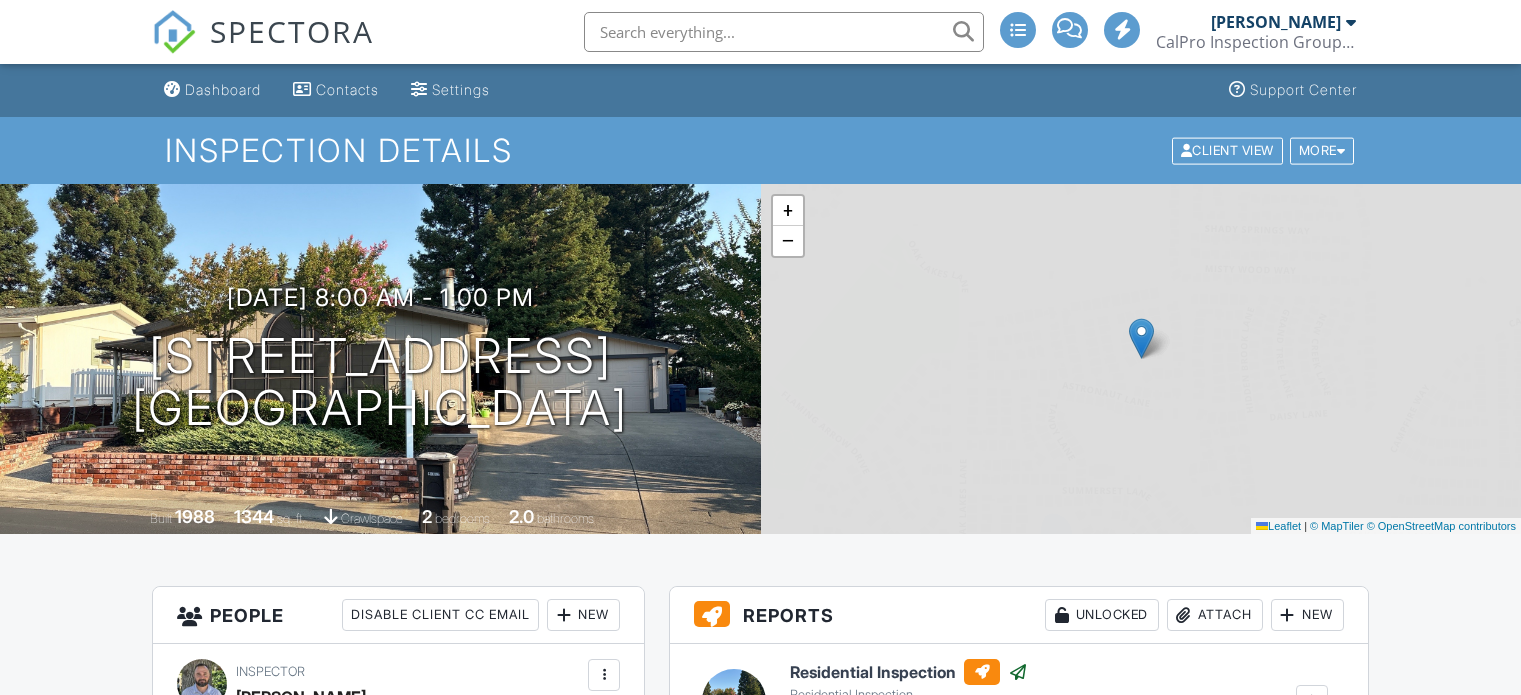 scroll, scrollTop: 0, scrollLeft: 0, axis: both 